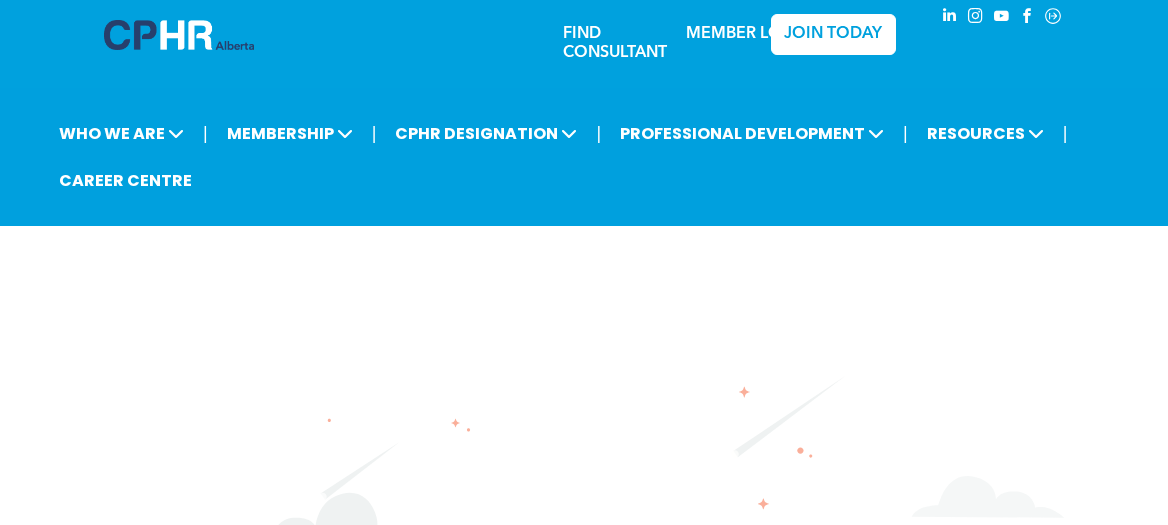 scroll, scrollTop: 0, scrollLeft: 0, axis: both 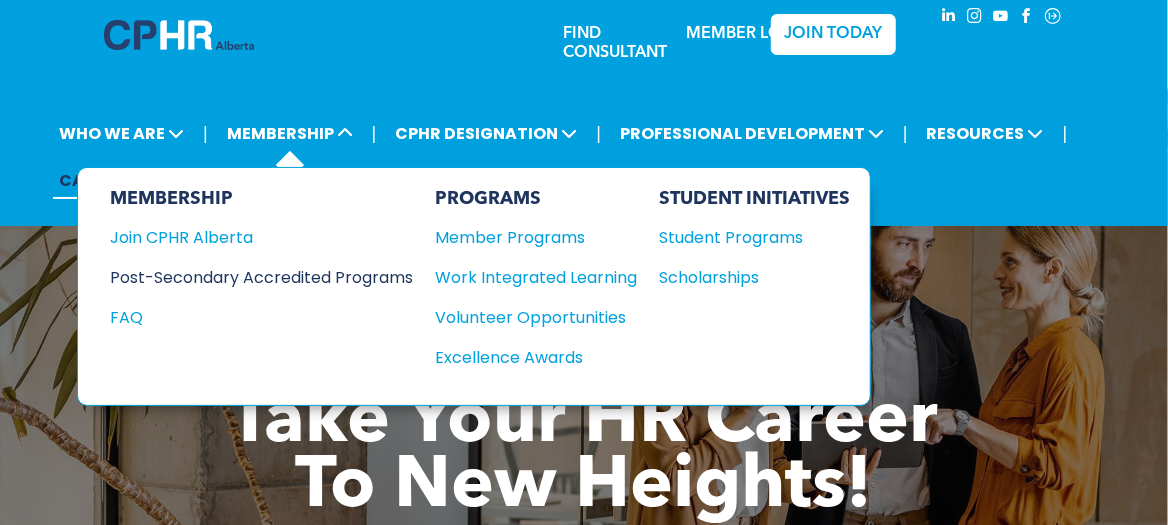 drag, startPoint x: 301, startPoint y: 279, endPoint x: 399, endPoint y: 280, distance: 98.005104 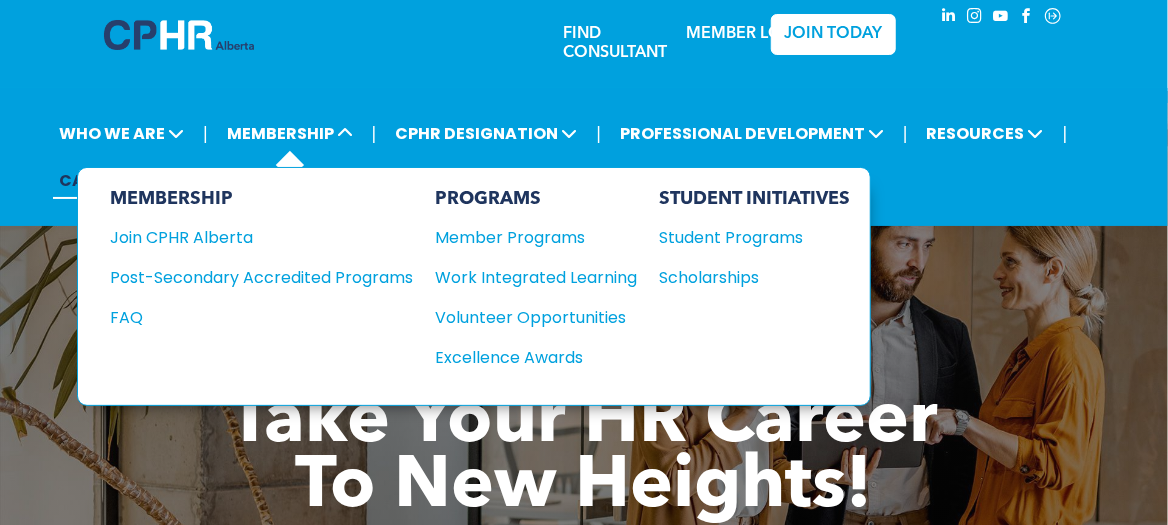 drag, startPoint x: 399, startPoint y: 280, endPoint x: 574, endPoint y: 330, distance: 182.00275 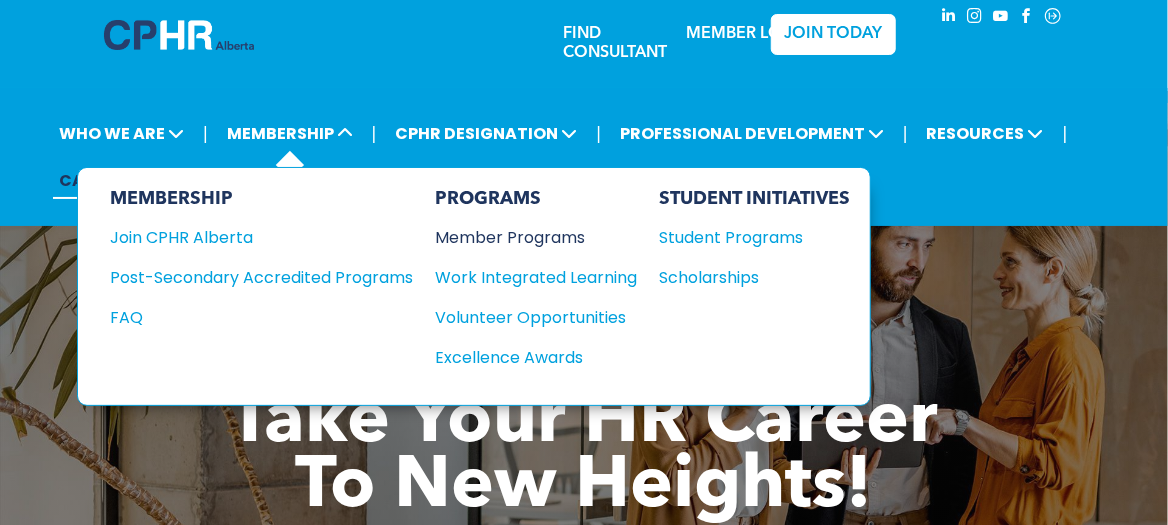 click on "Member Programs" at bounding box center (526, 237) 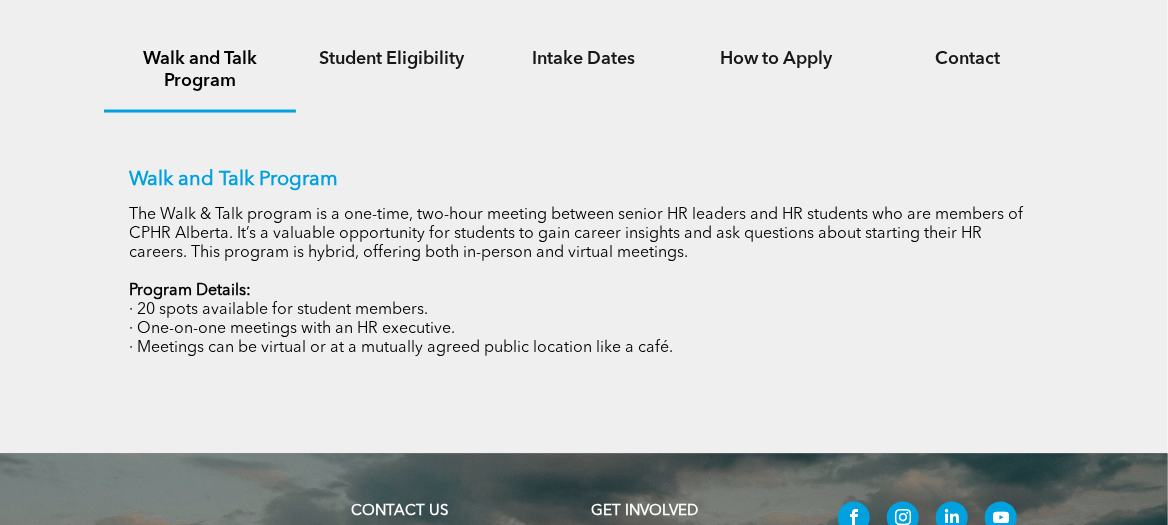 scroll, scrollTop: 1365, scrollLeft: 0, axis: vertical 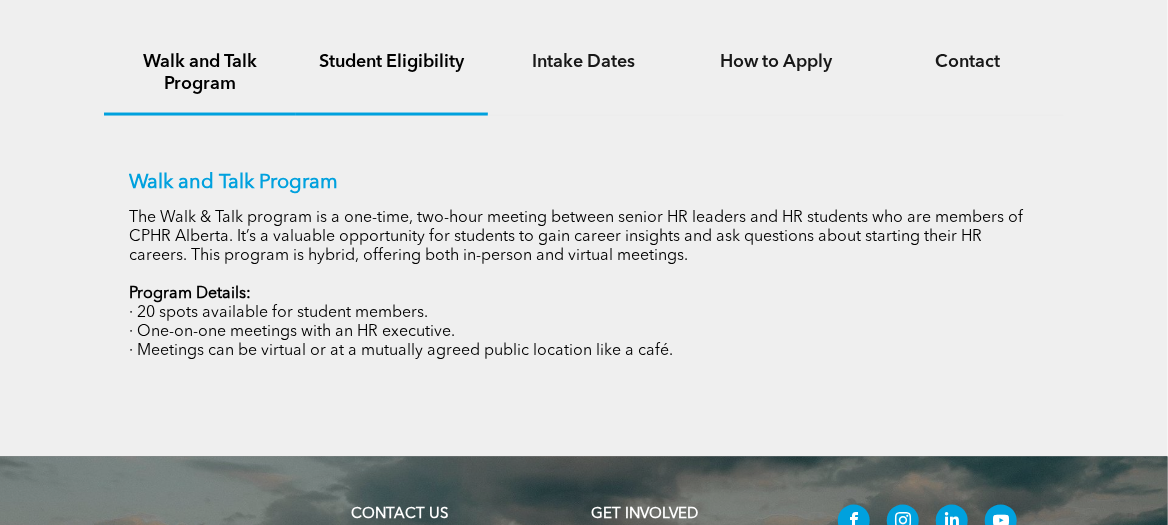 click on "Student Eligibility" at bounding box center [392, 74] 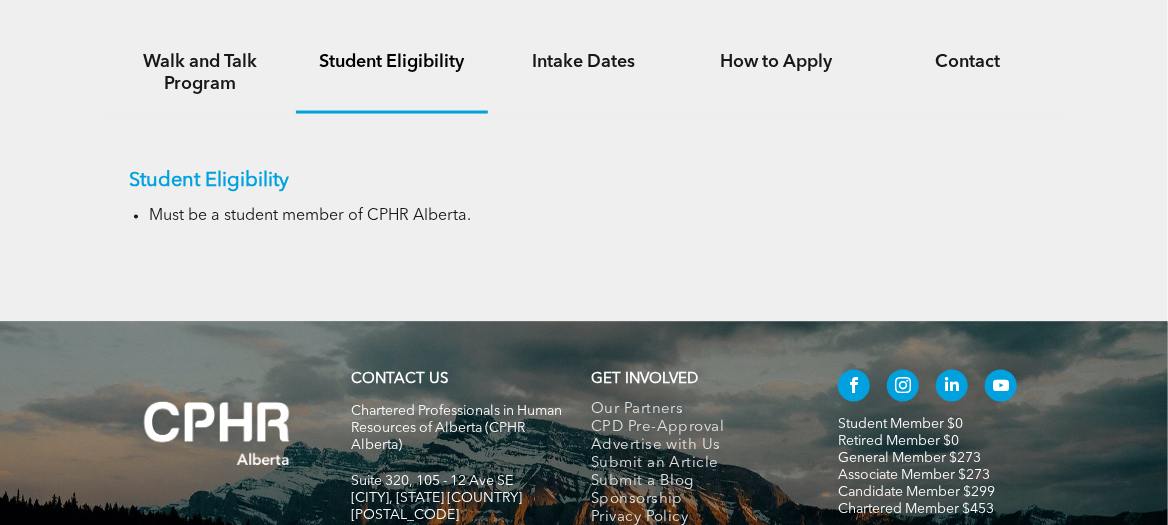 click on "Student Eligibility" at bounding box center (392, 62) 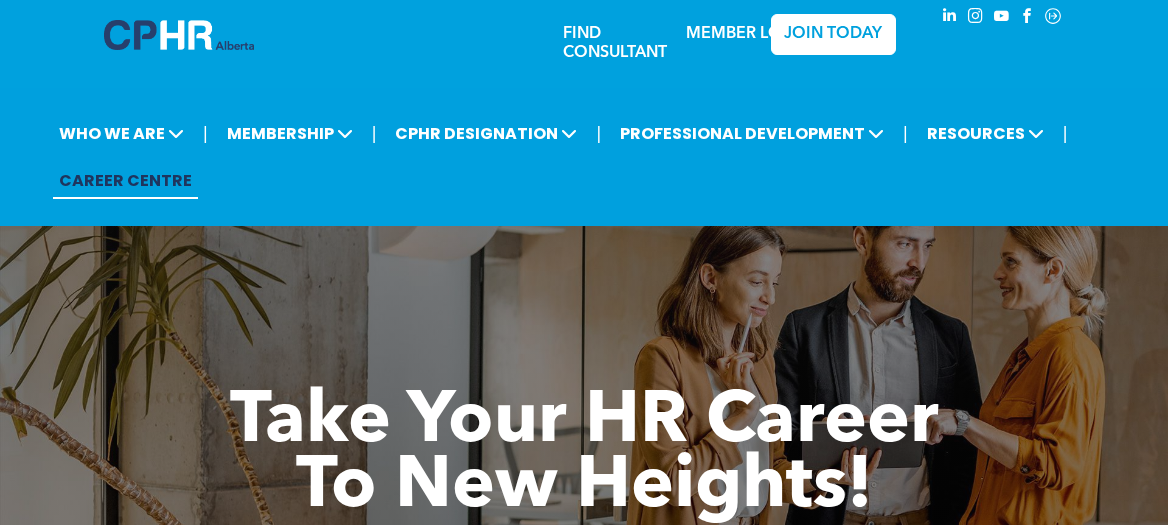 scroll, scrollTop: 0, scrollLeft: 0, axis: both 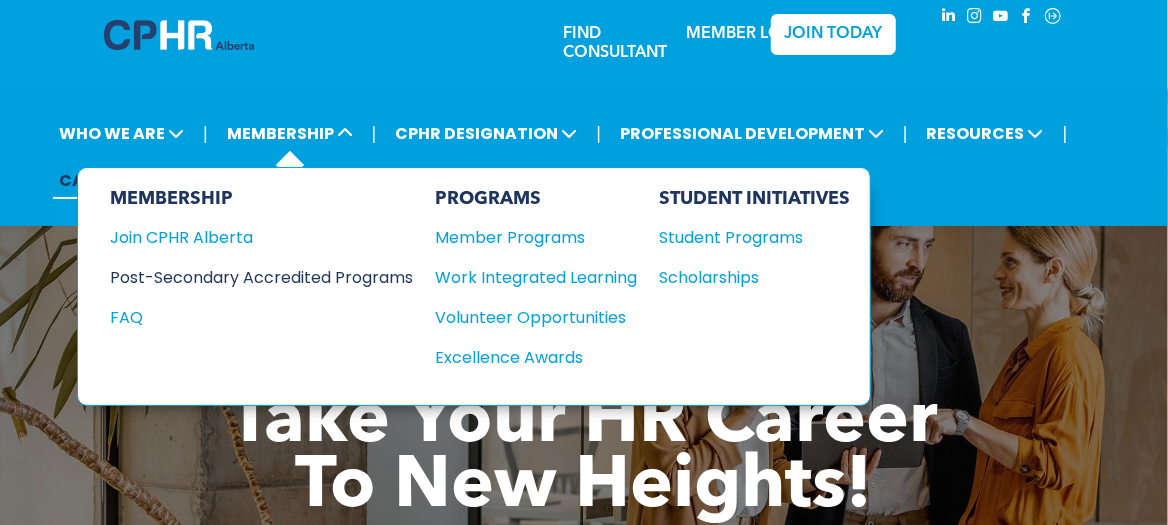 click on "Post-Secondary Accredited Programs" at bounding box center (246, 277) 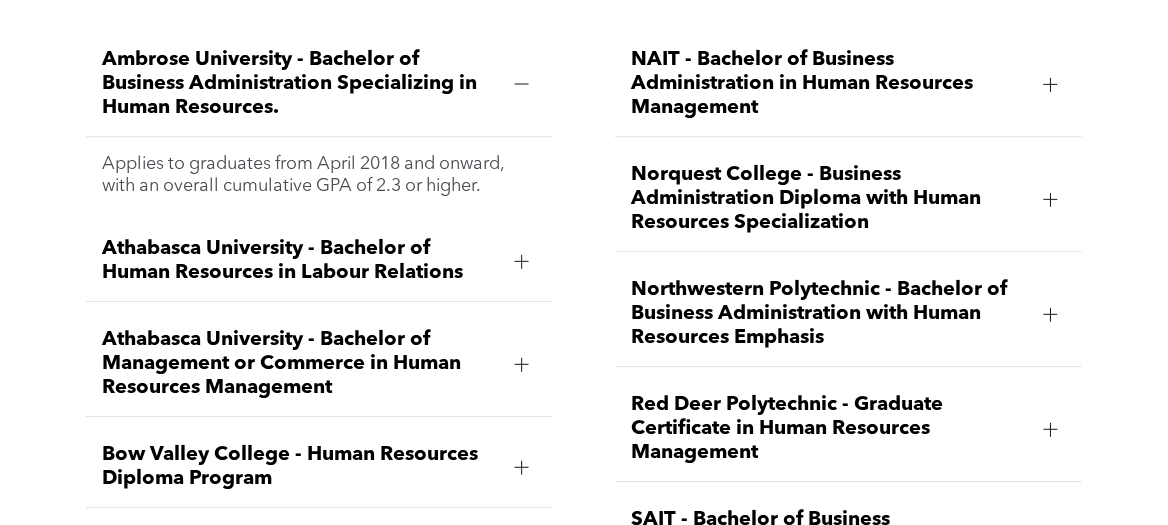 scroll, scrollTop: 2440, scrollLeft: 0, axis: vertical 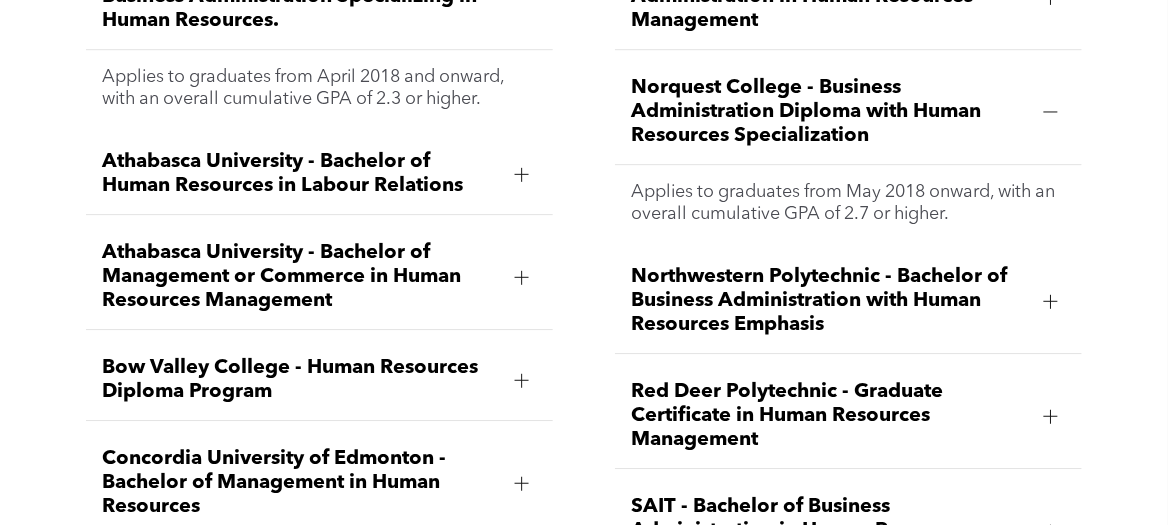 click on "Applies to graduates from May 2018 onward, with an overall cumulative GPA of 2.7 or higher." at bounding box center [848, 203] 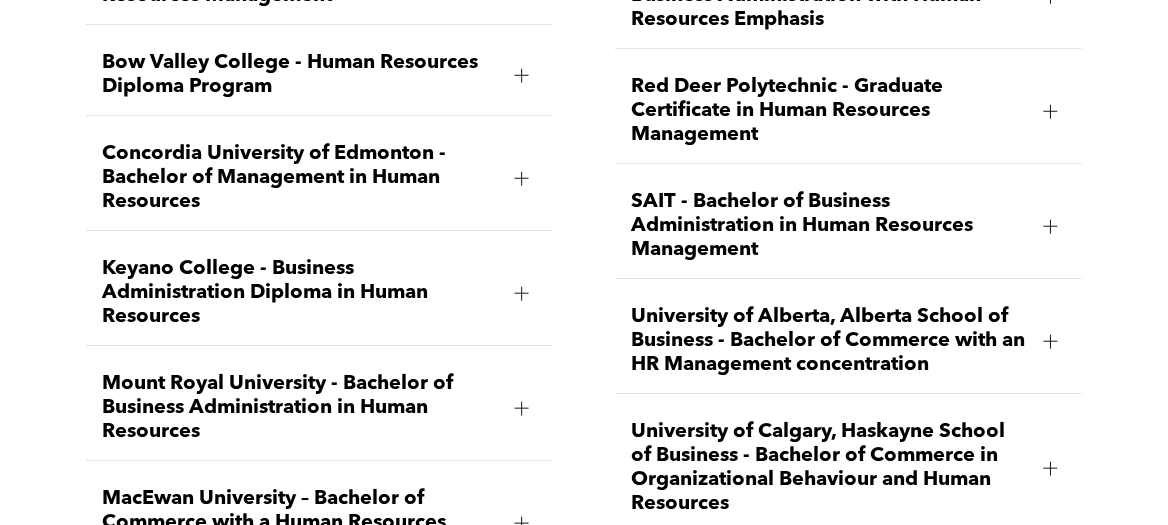 scroll, scrollTop: 2837, scrollLeft: 0, axis: vertical 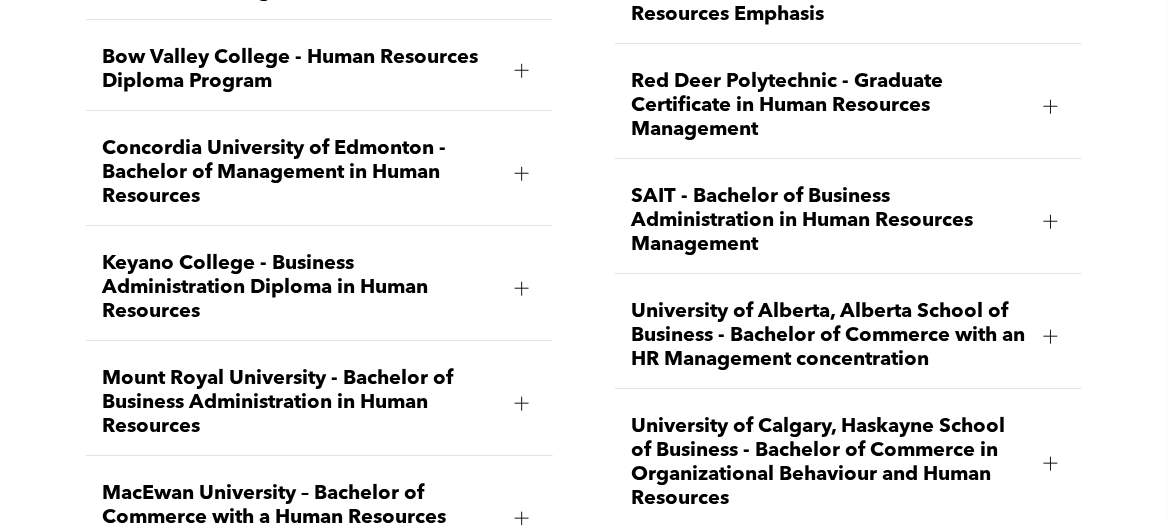 click at bounding box center [1051, 336] 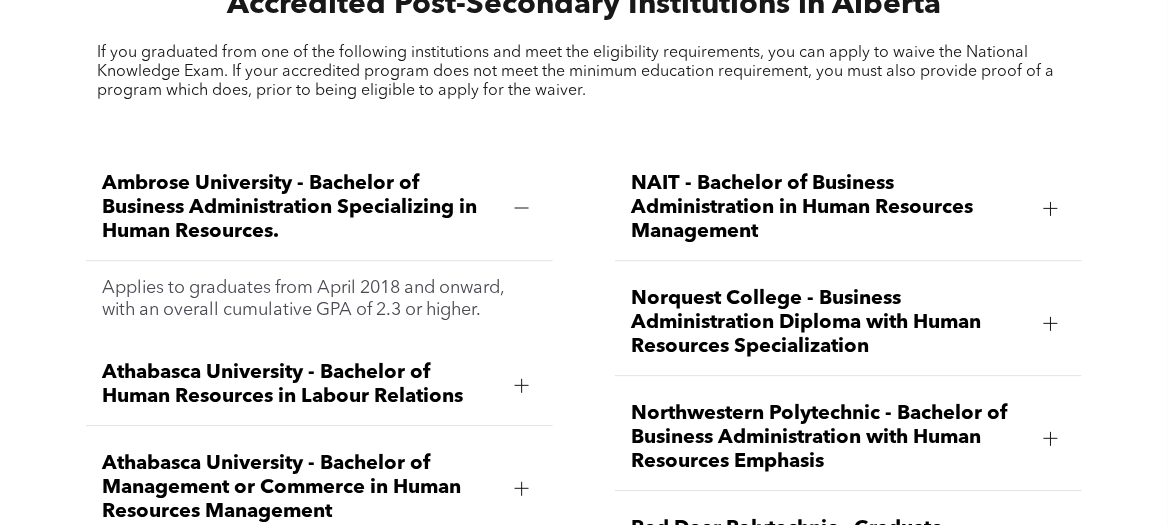 scroll, scrollTop: 2315, scrollLeft: 0, axis: vertical 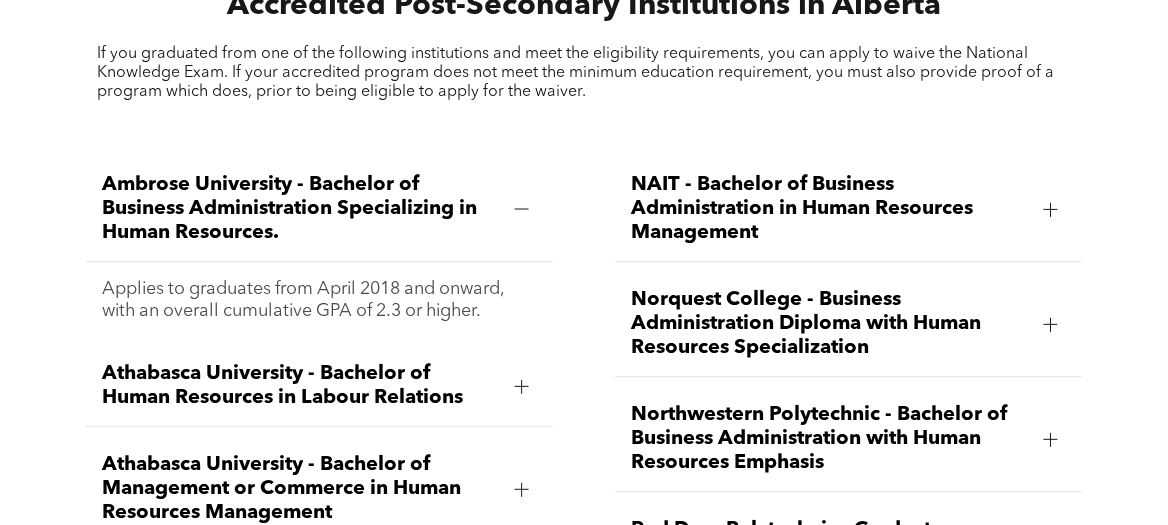 click on "NAIT - Bachelor of Business Administration in Human Resources Management" at bounding box center [829, 209] 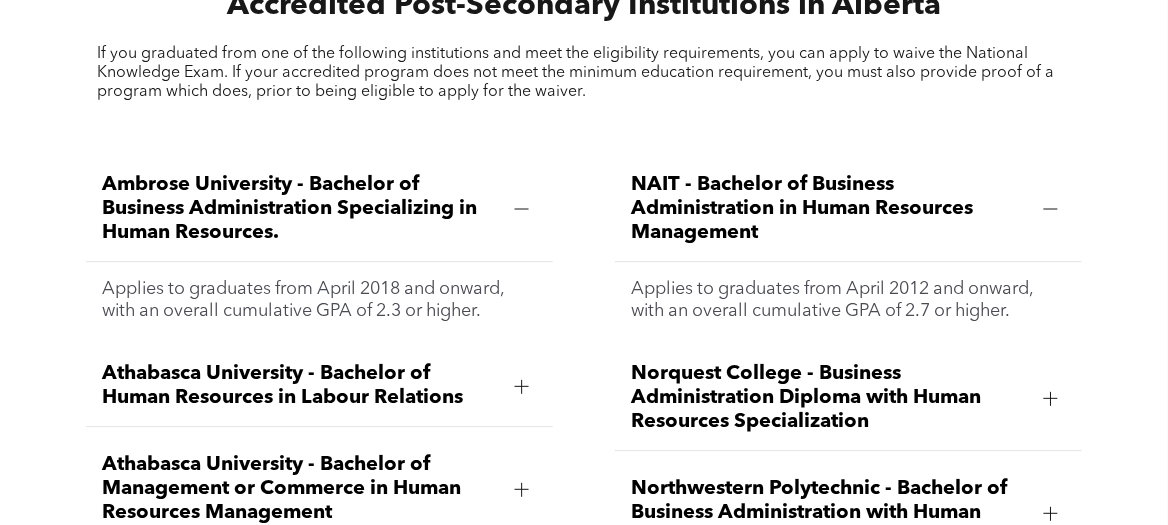 click on "Norquest College - Business Administration Diploma with Human Resources Specialization" at bounding box center (829, 398) 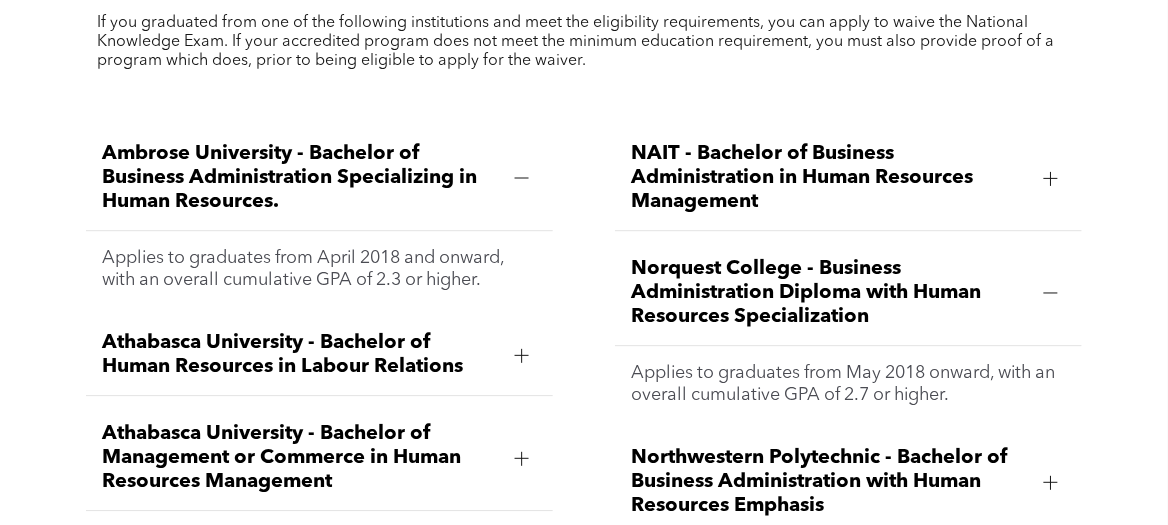 scroll, scrollTop: 2375, scrollLeft: 0, axis: vertical 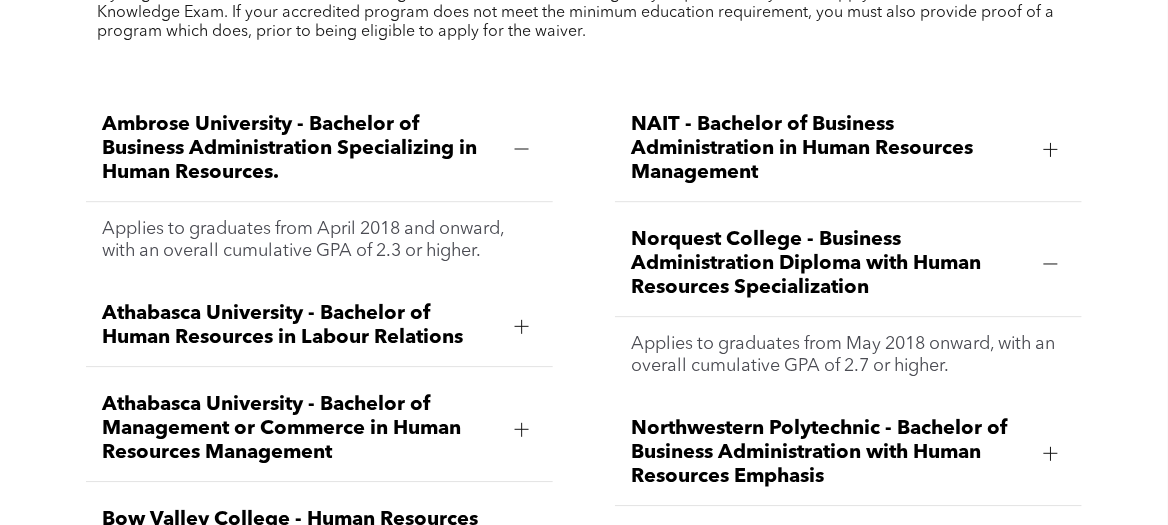 click on "Applies to graduates from May 2018 onward, with an overall cumulative GPA of 2.7 or higher." at bounding box center [848, 355] 